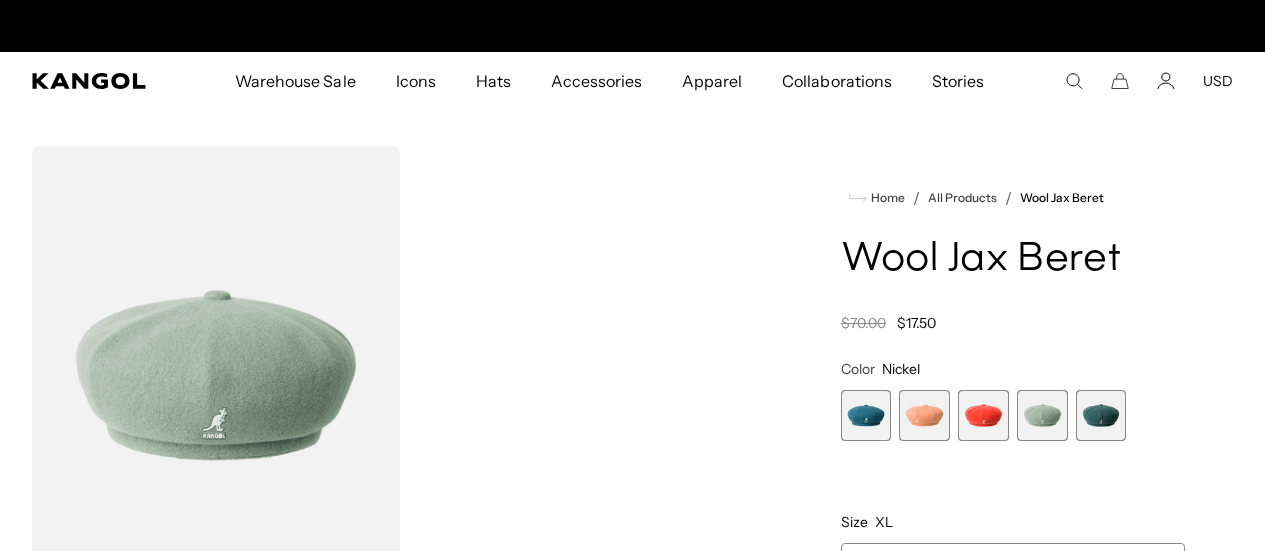 scroll, scrollTop: 396, scrollLeft: 0, axis: vertical 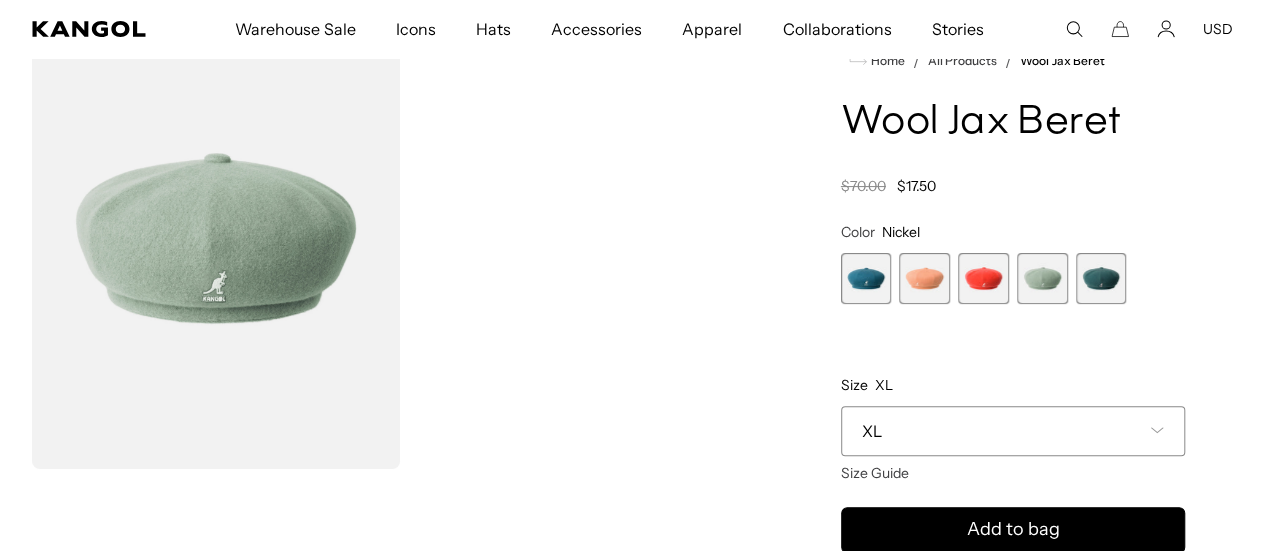 click at bounding box center (1101, 278) 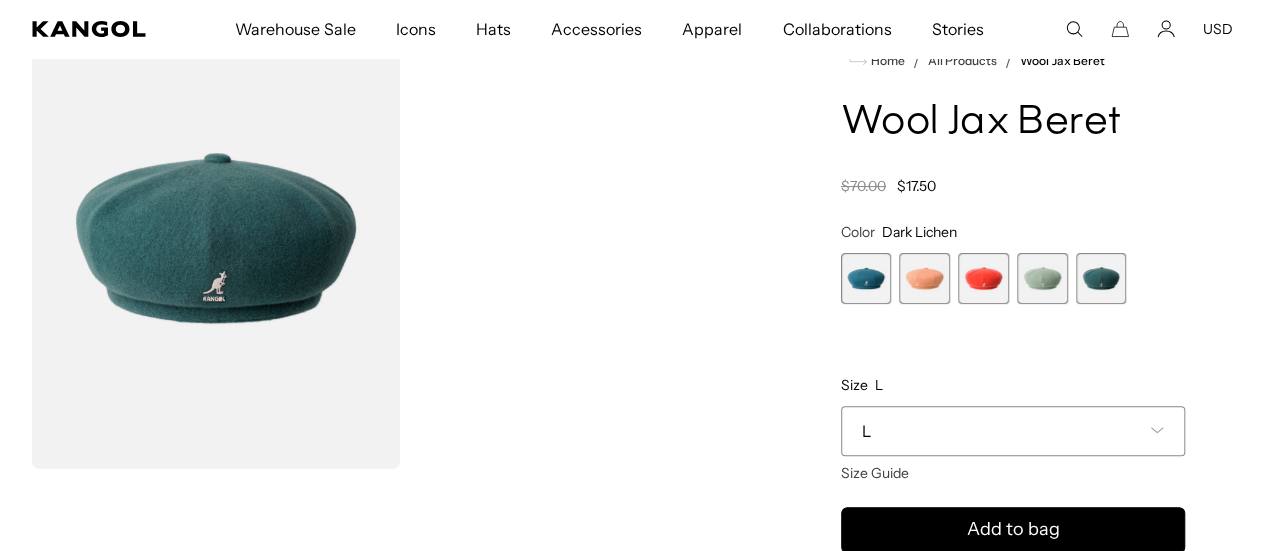 click at bounding box center (1042, 278) 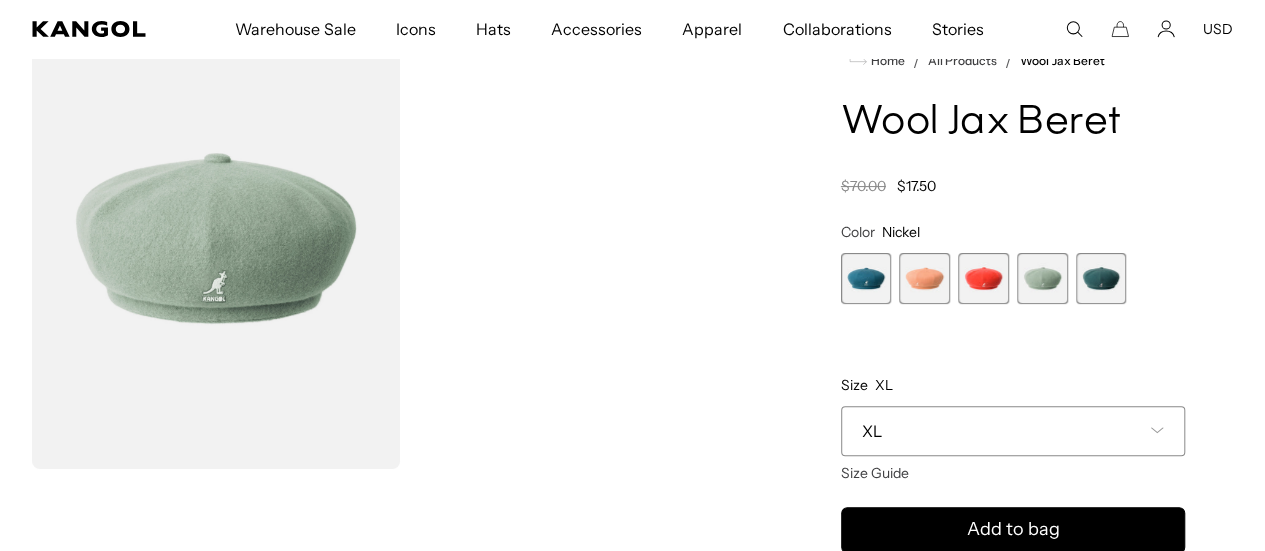 click at bounding box center (924, 278) 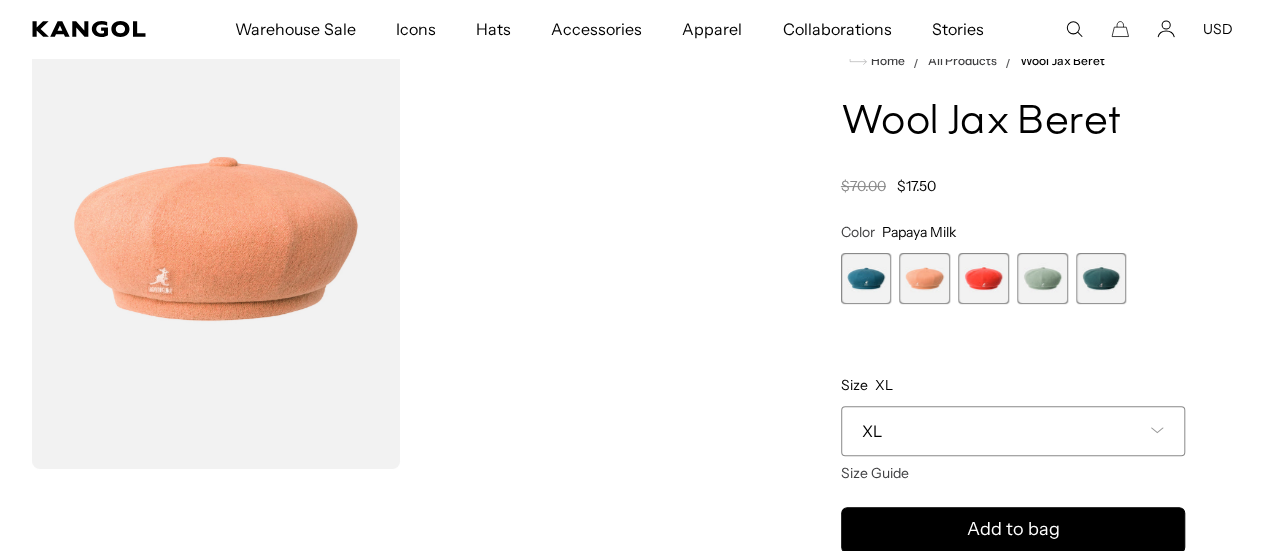 click at bounding box center (866, 278) 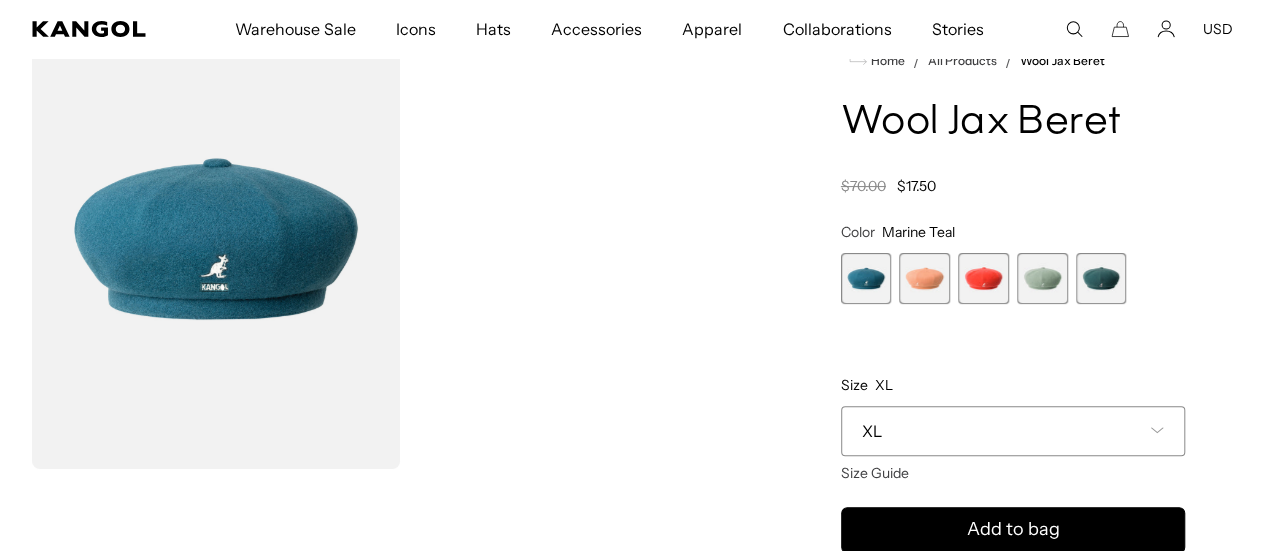 click at bounding box center (983, 278) 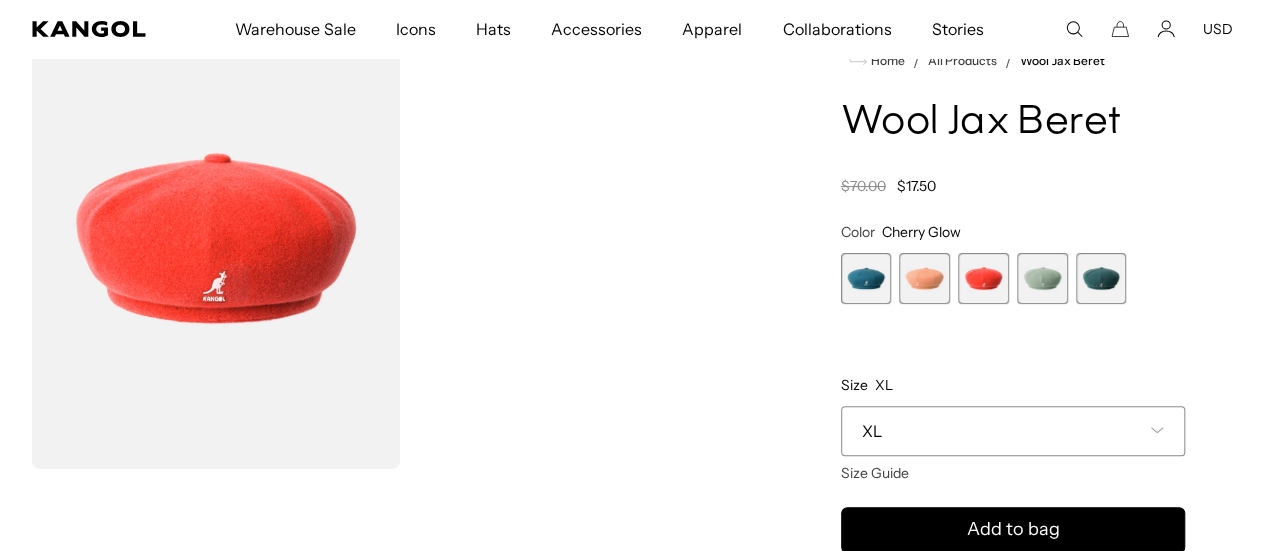 scroll, scrollTop: 0, scrollLeft: 0, axis: both 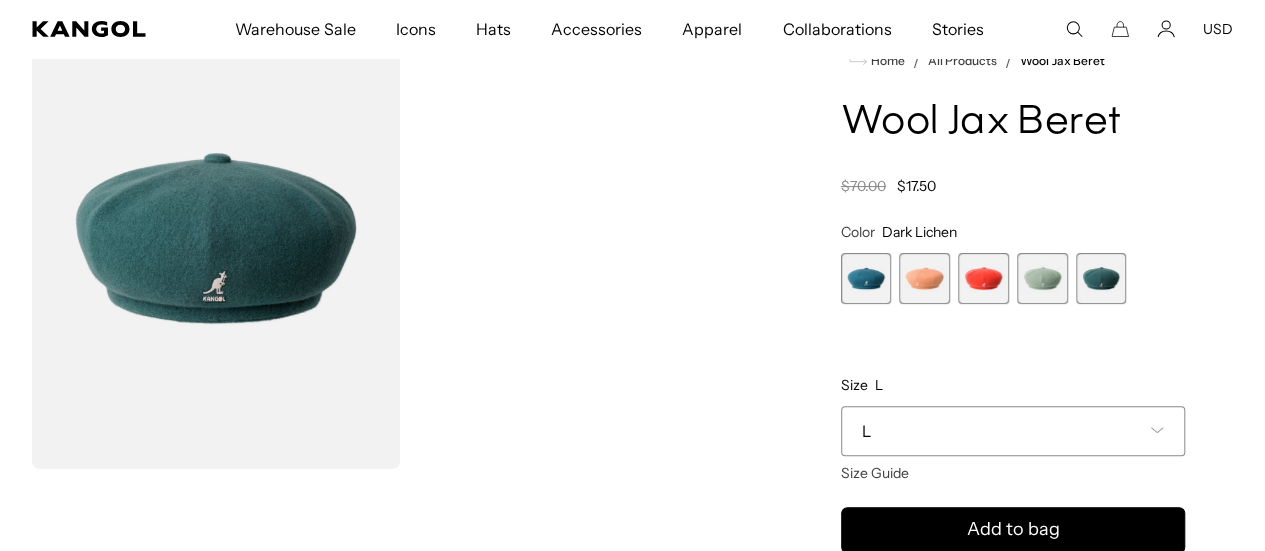 click at bounding box center [866, 278] 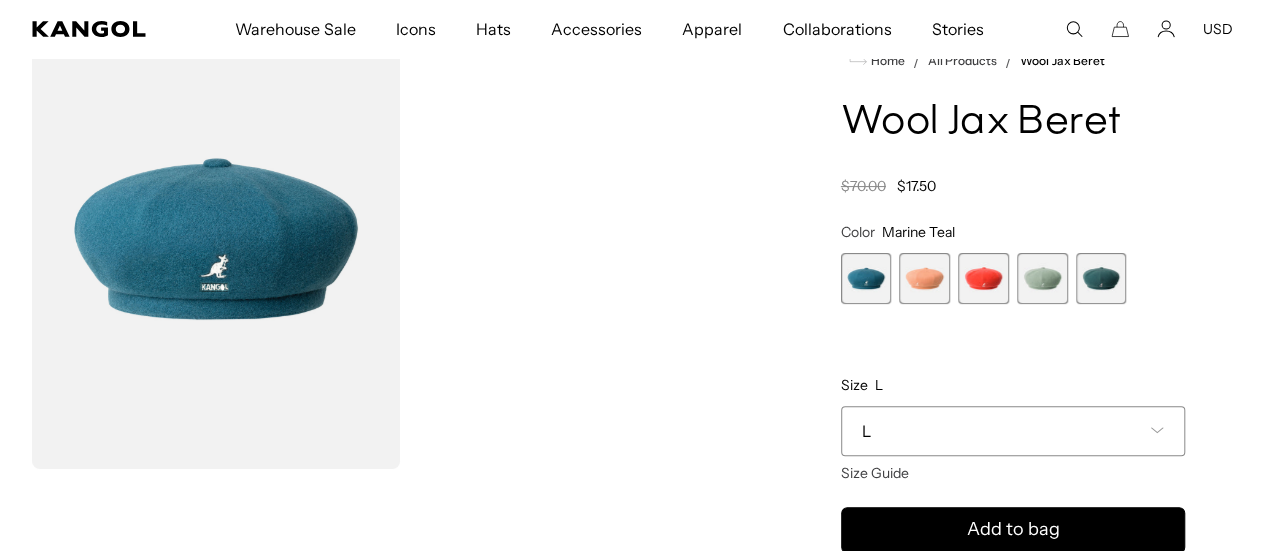 scroll, scrollTop: 0, scrollLeft: 412, axis: horizontal 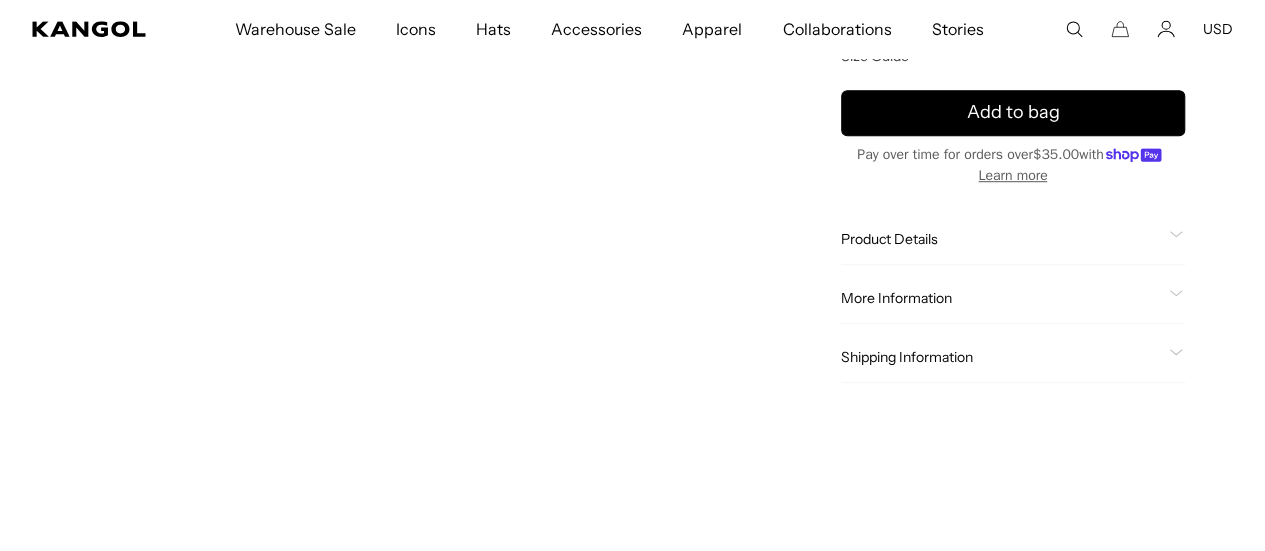 click on "Product Details" 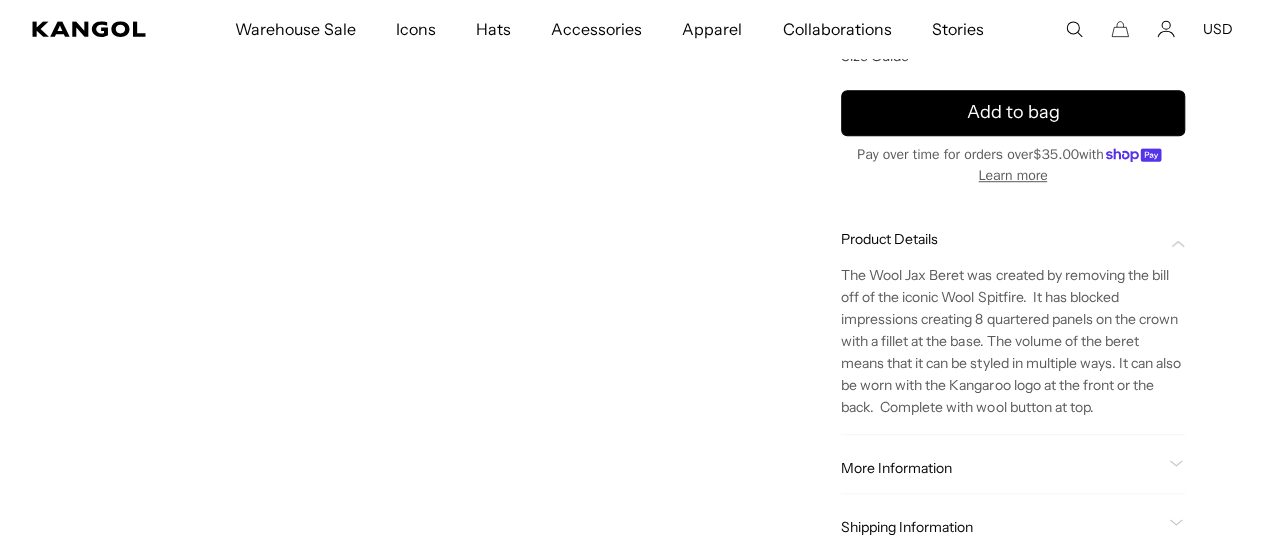 click on "Product Details" 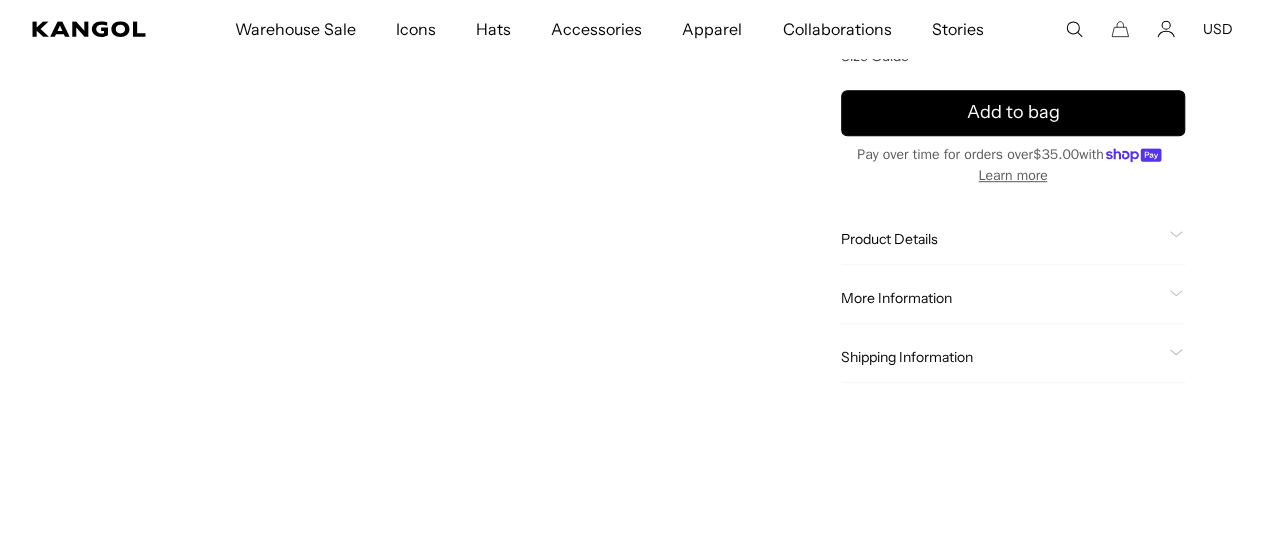 click on "More Information" 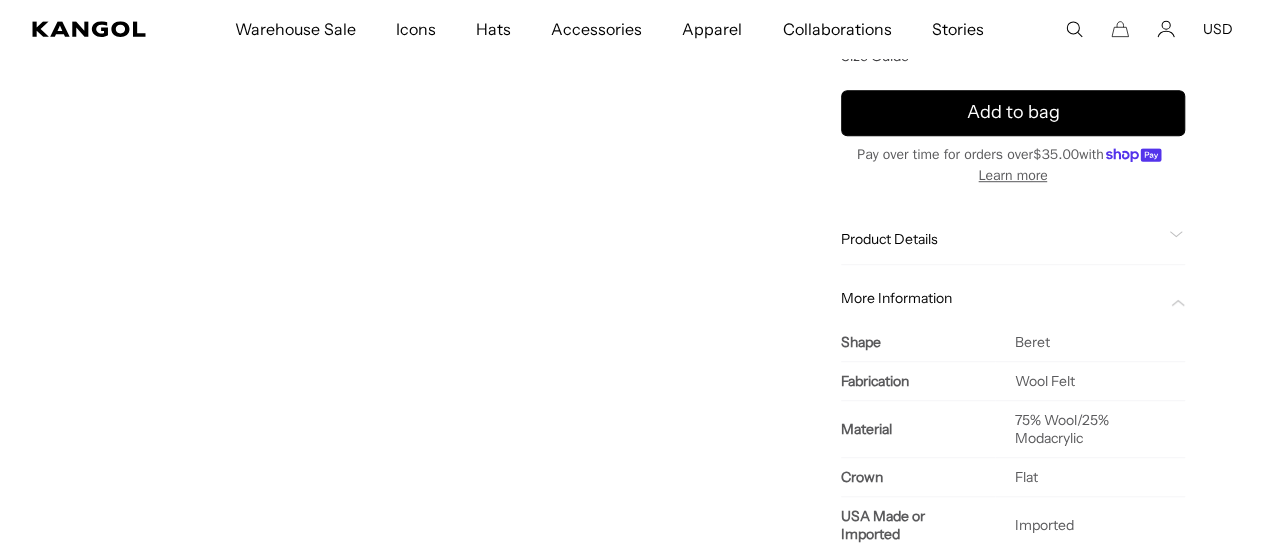 scroll, scrollTop: 0, scrollLeft: 412, axis: horizontal 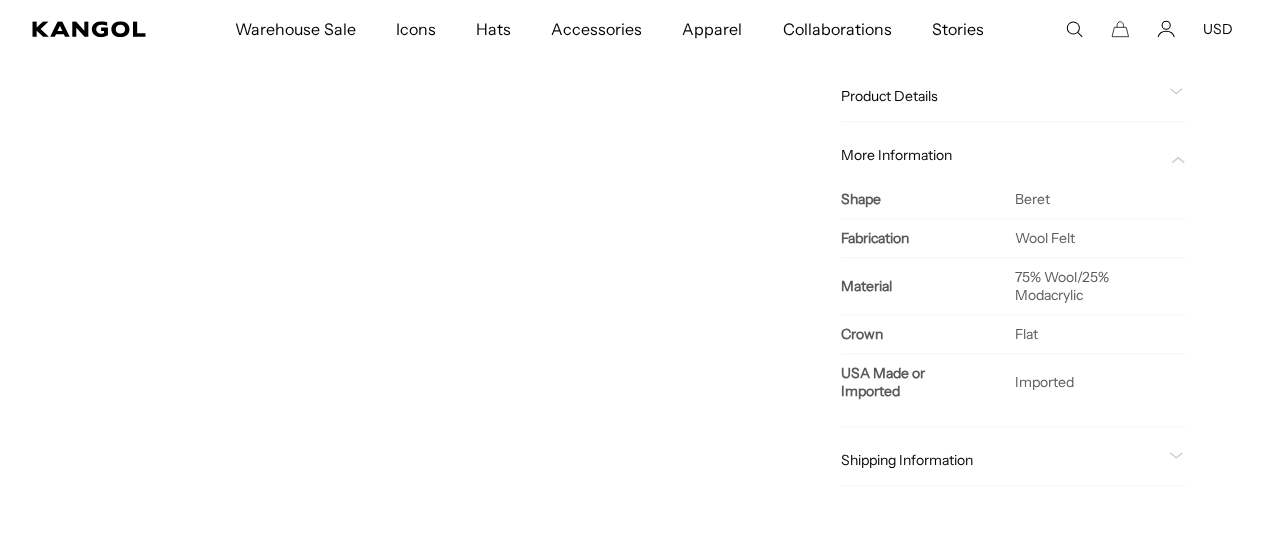 click on "More Information" 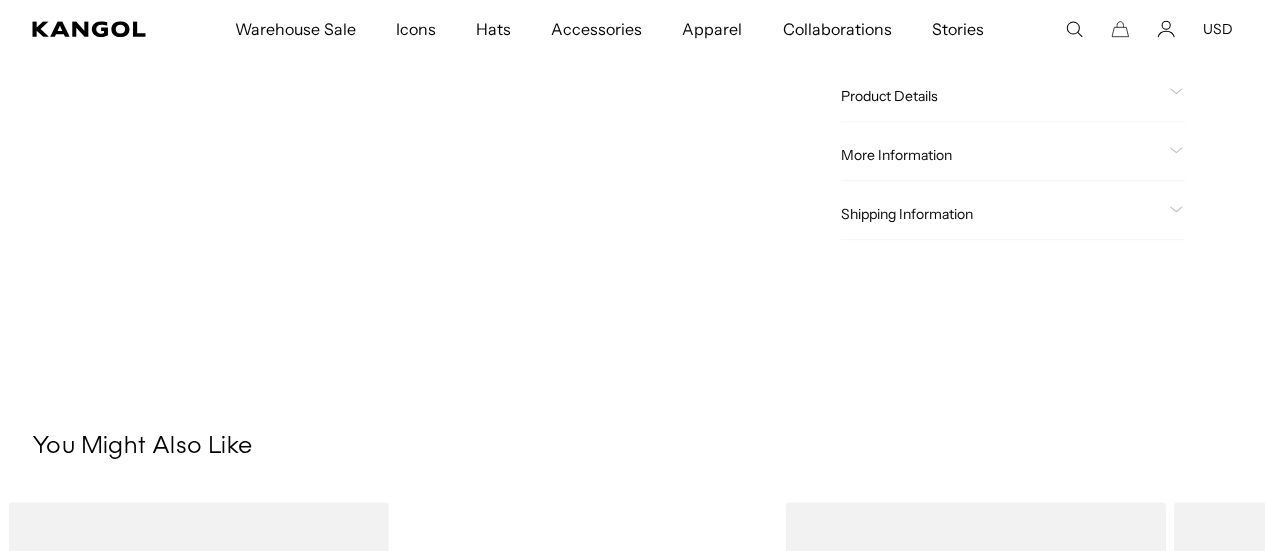 click on "Shipping Information" 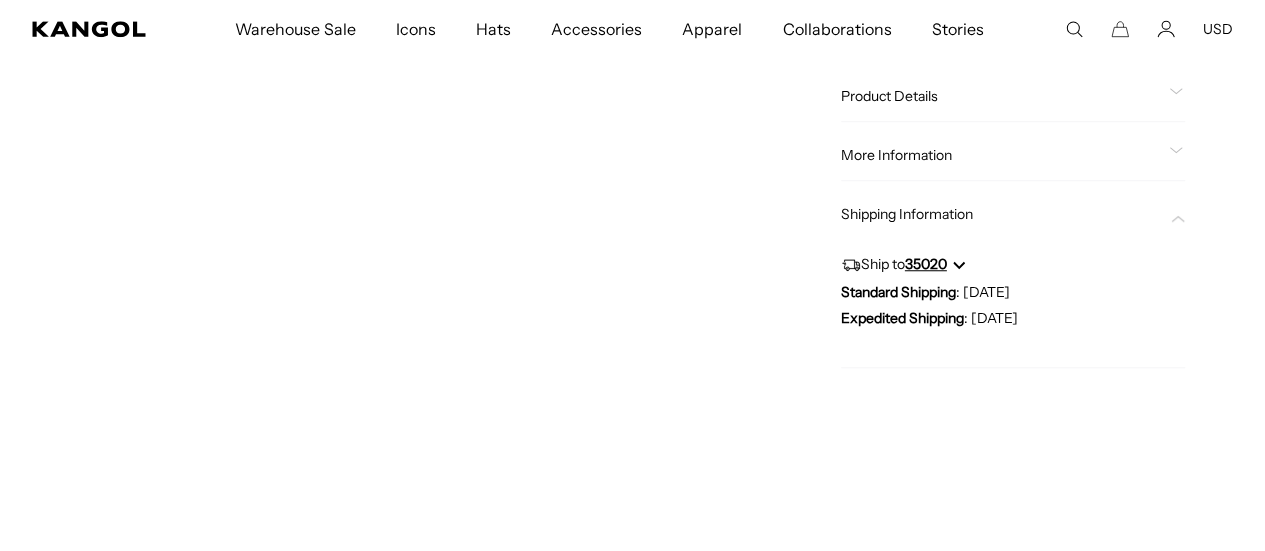 scroll, scrollTop: 0, scrollLeft: 412, axis: horizontal 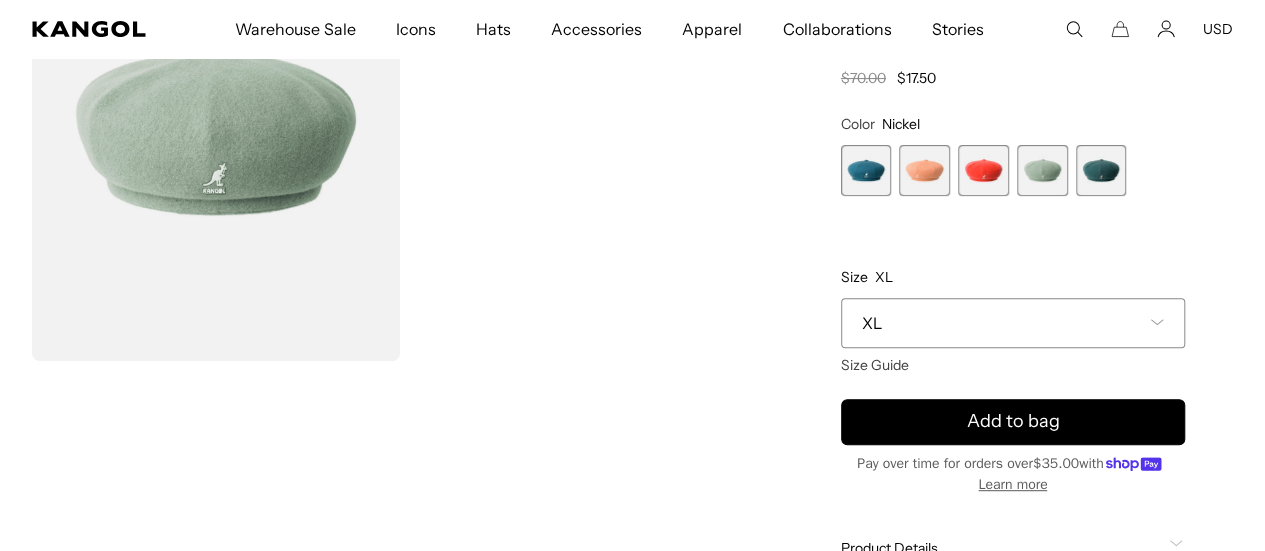 click on "Add to bag" at bounding box center [1012, 421] 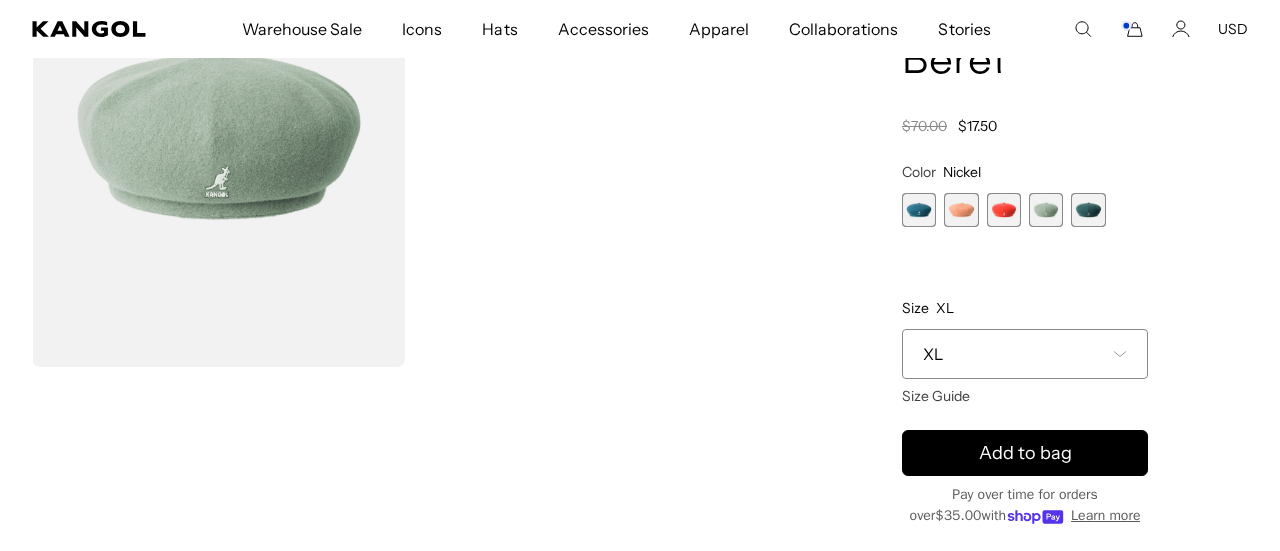 scroll, scrollTop: 0, scrollLeft: 412, axis: horizontal 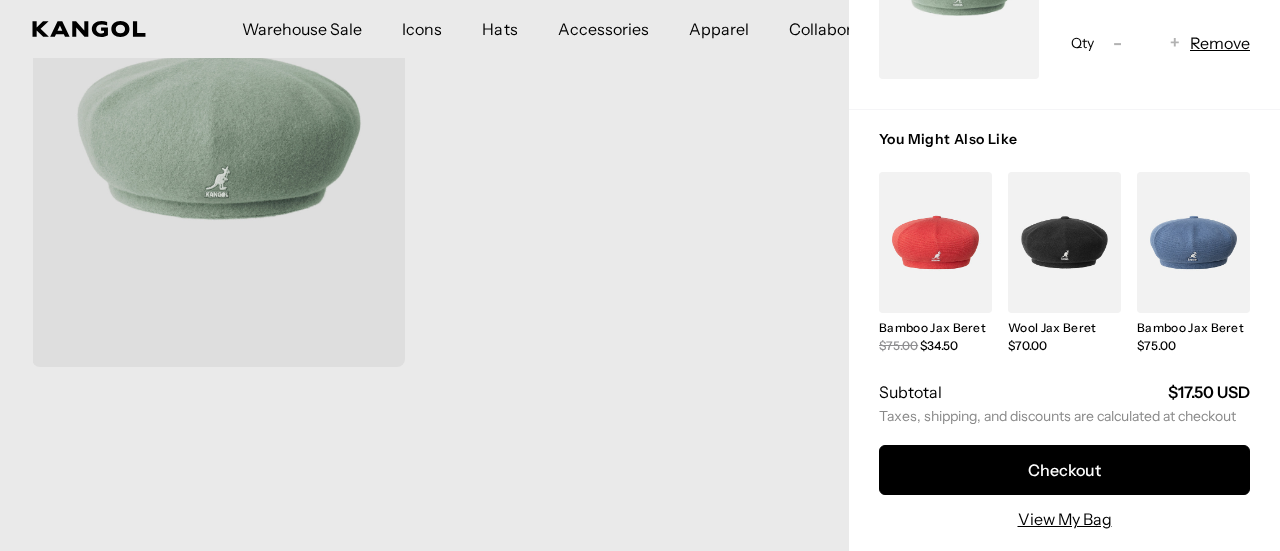 click on "Checkout" at bounding box center [1064, 470] 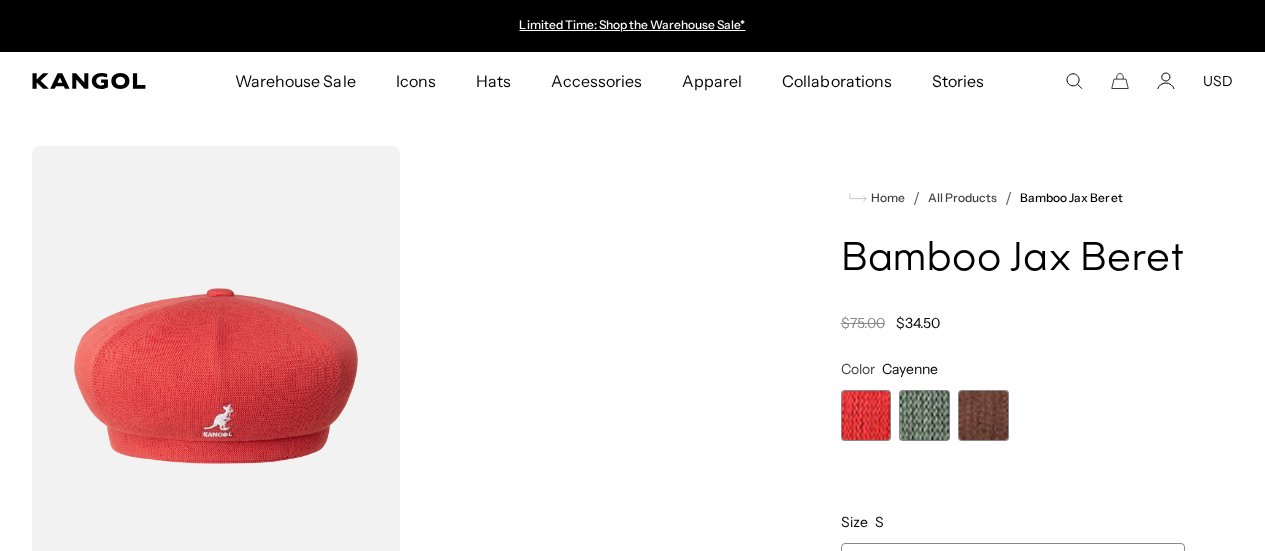 scroll, scrollTop: 0, scrollLeft: 0, axis: both 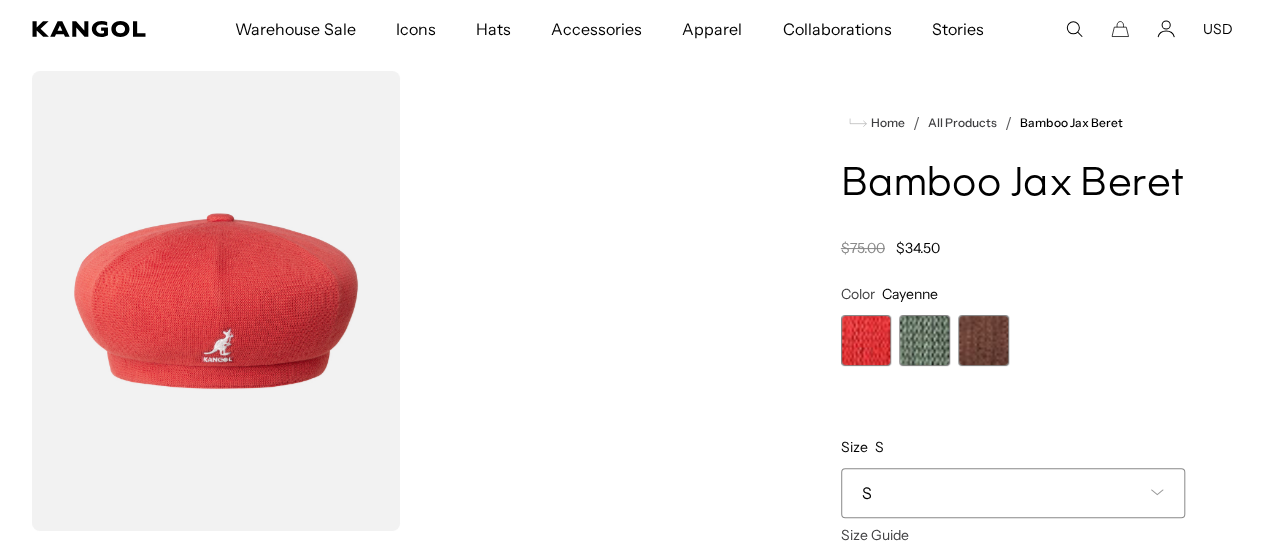 click at bounding box center (924, 340) 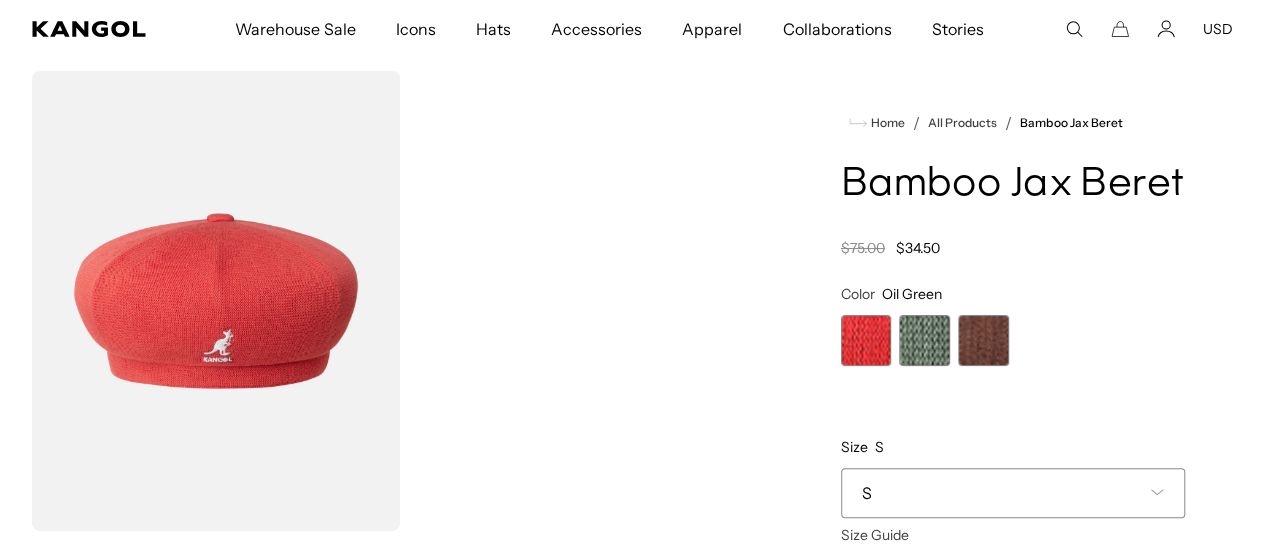 scroll, scrollTop: 0, scrollLeft: 412, axis: horizontal 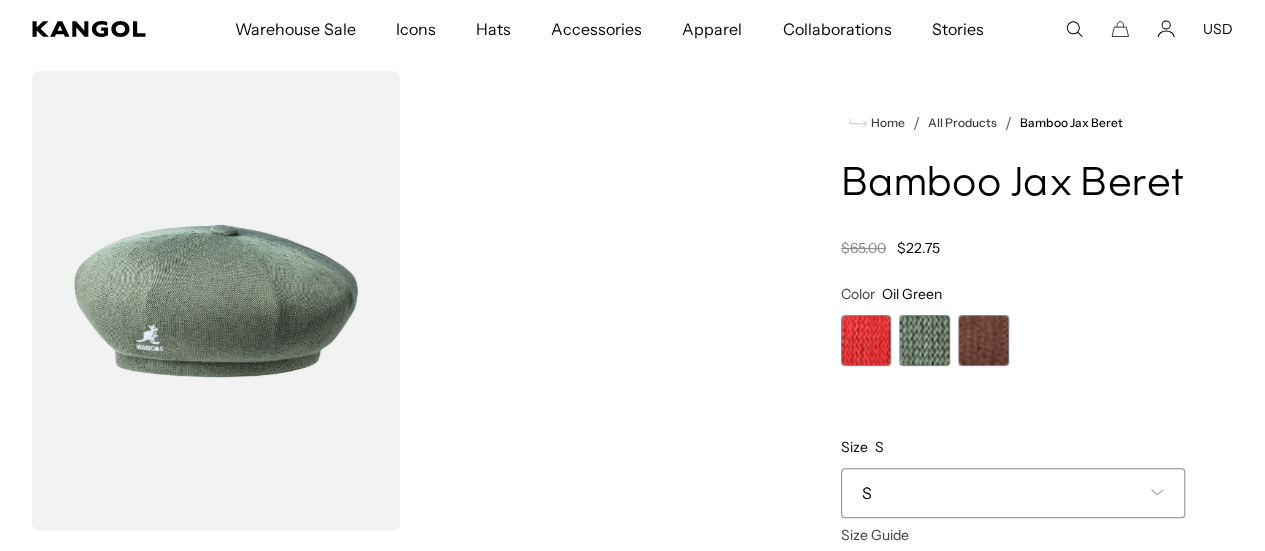 click at bounding box center (983, 340) 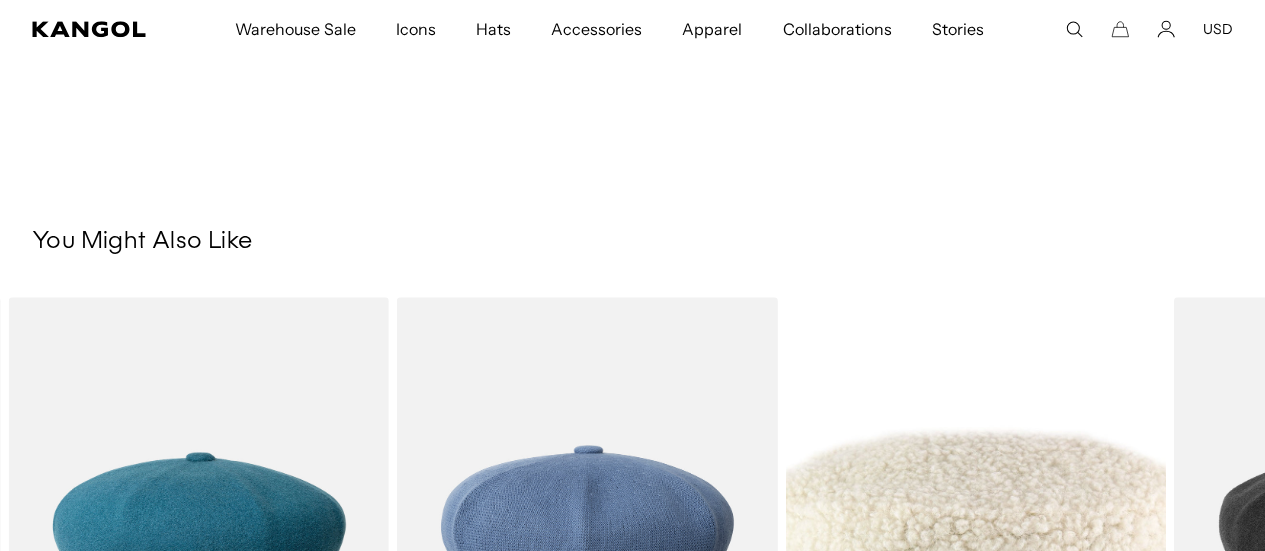 scroll, scrollTop: 903, scrollLeft: 0, axis: vertical 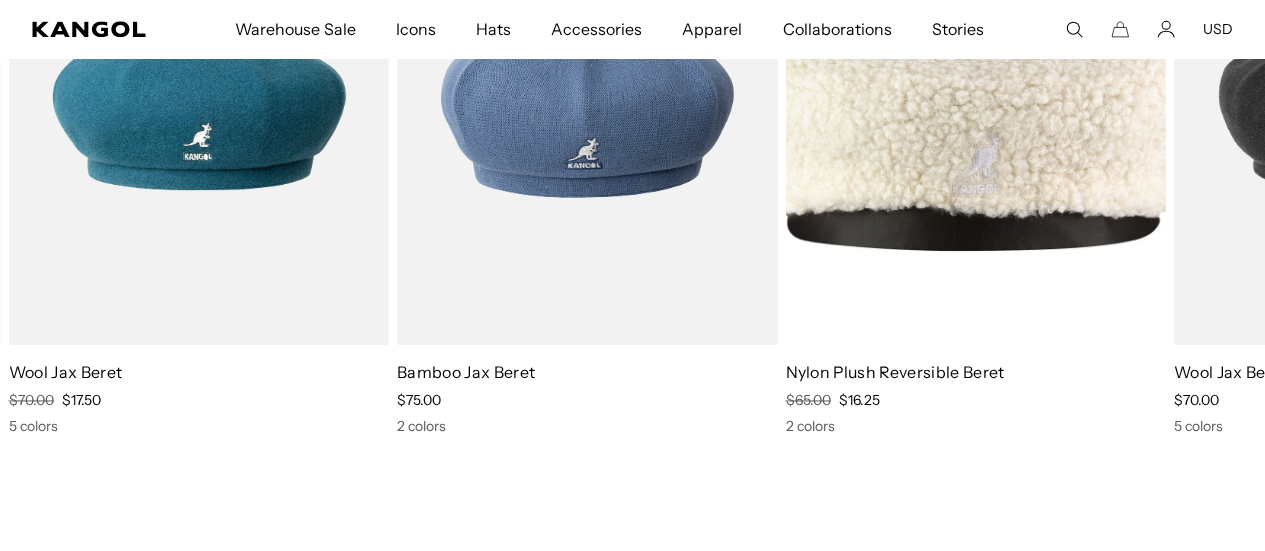 click 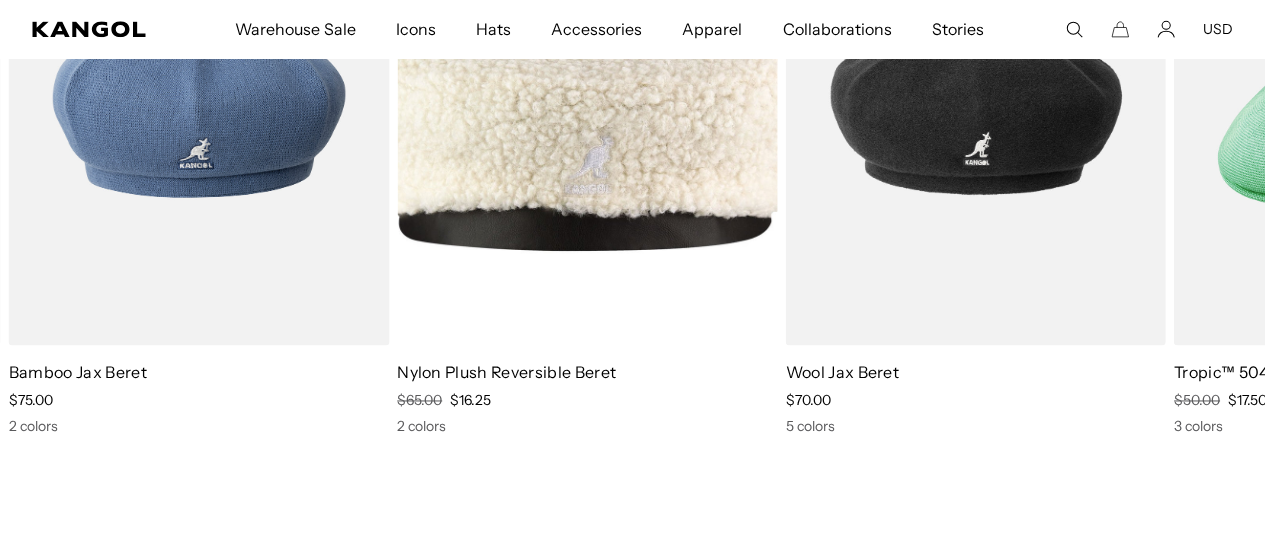 scroll, scrollTop: 0, scrollLeft: 412, axis: horizontal 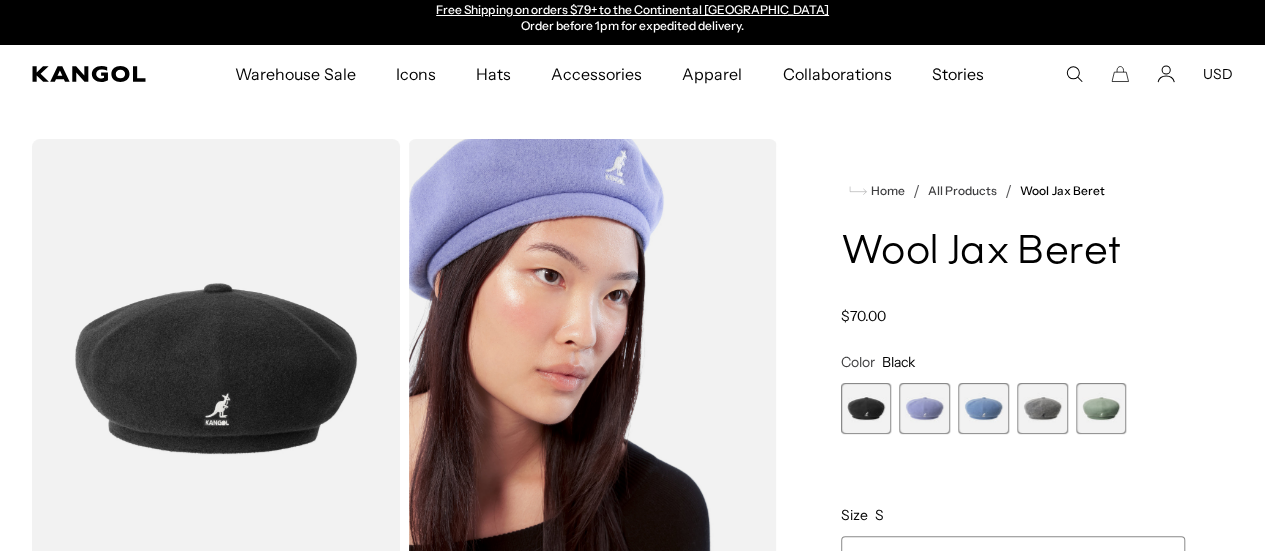 click at bounding box center (1101, 408) 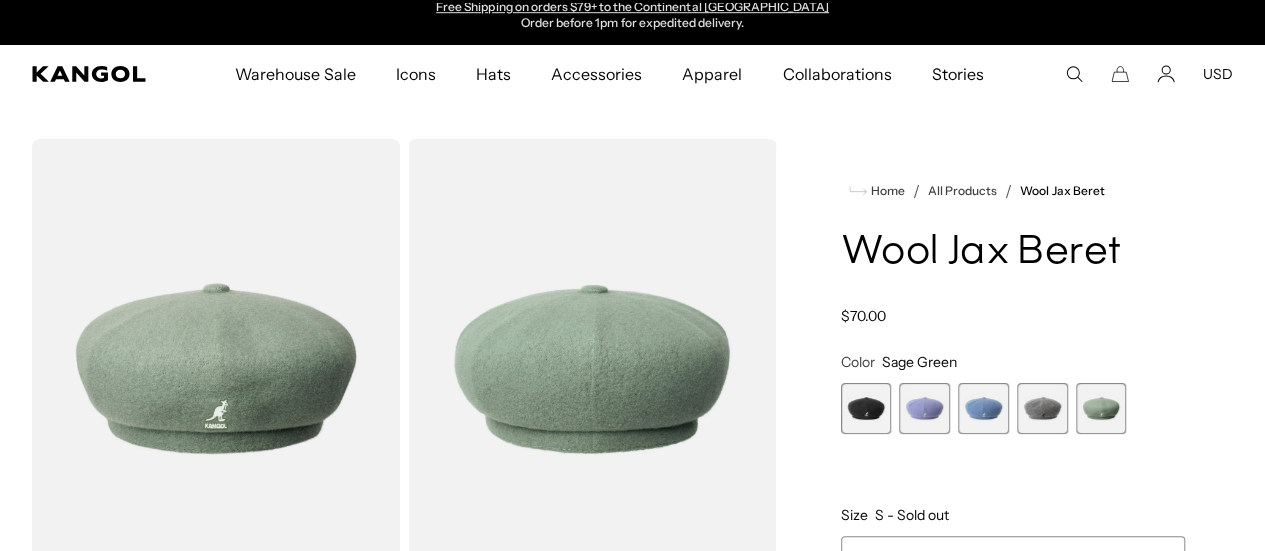 scroll, scrollTop: 0, scrollLeft: 0, axis: both 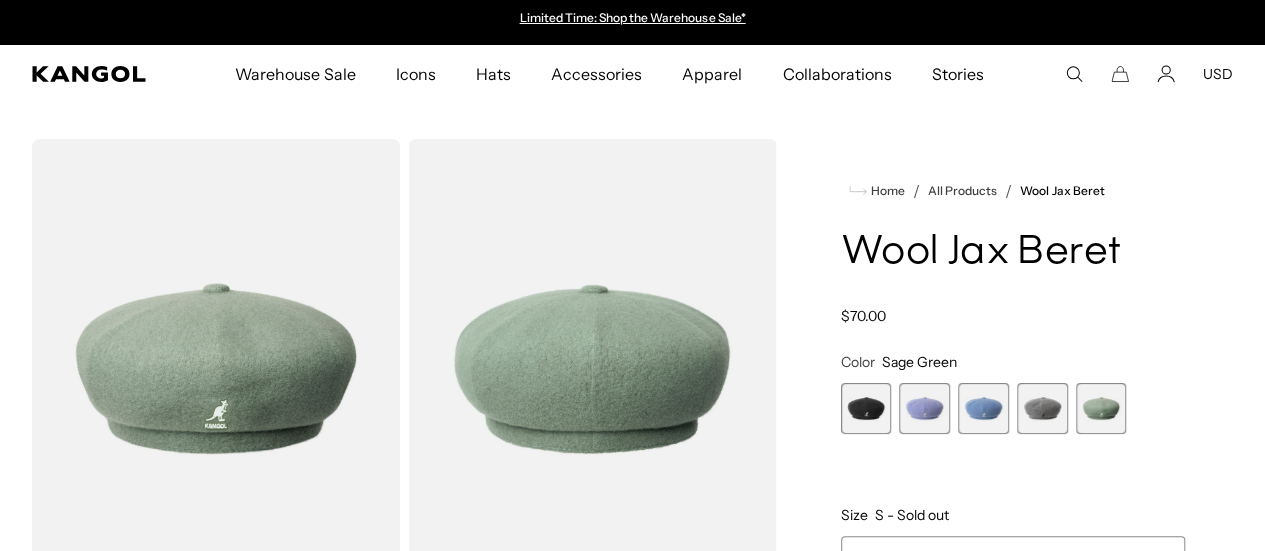 click at bounding box center [1042, 408] 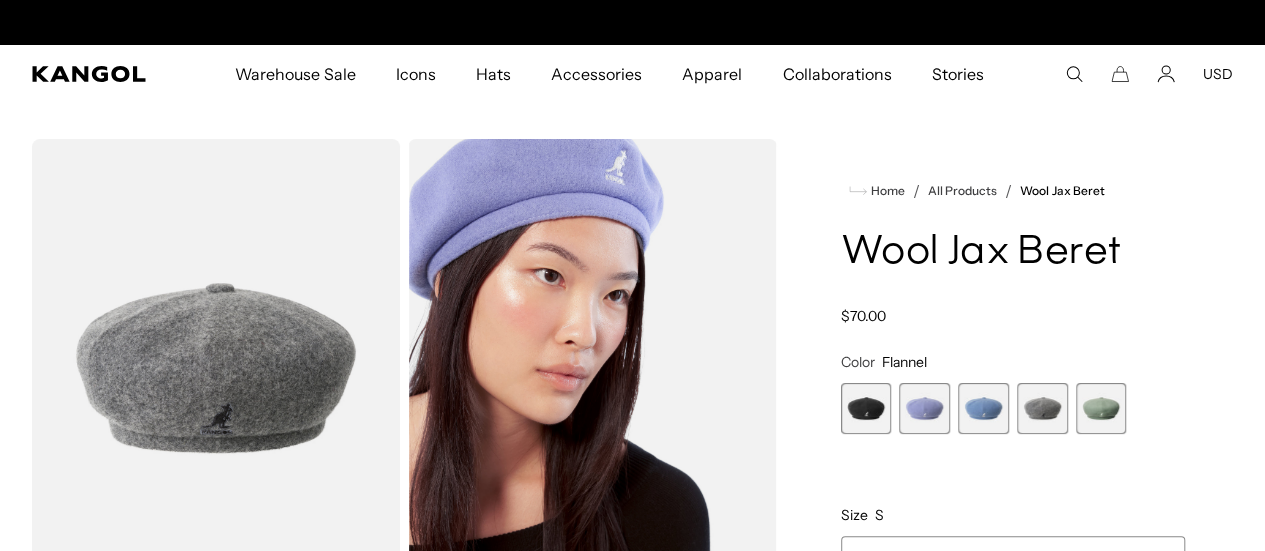 click at bounding box center (983, 408) 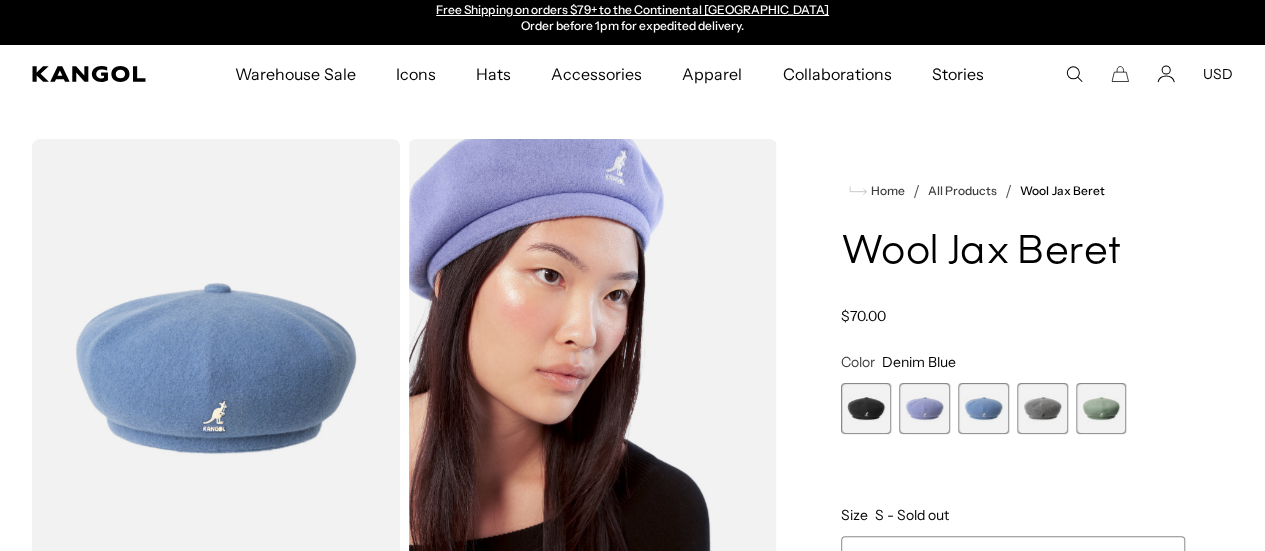 click at bounding box center (924, 408) 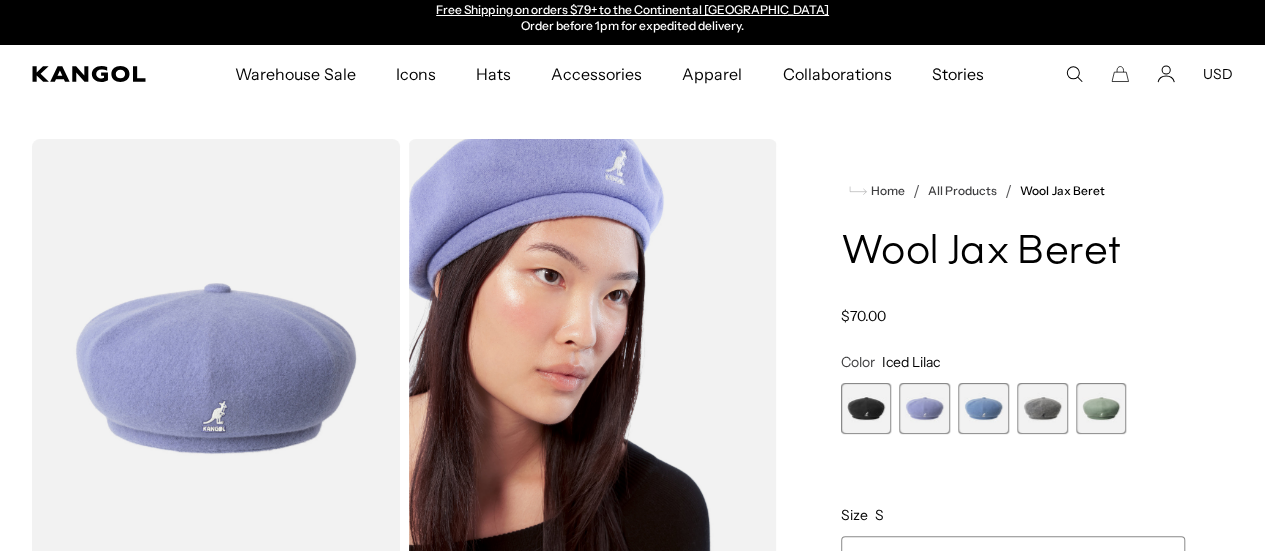 click at bounding box center [866, 408] 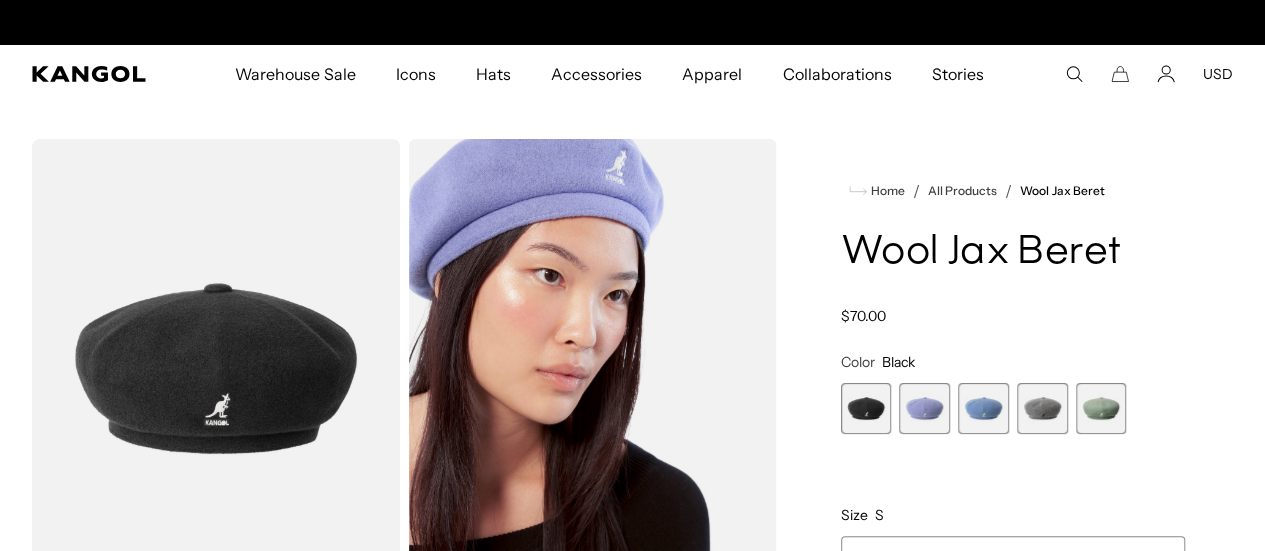scroll, scrollTop: 0, scrollLeft: 0, axis: both 